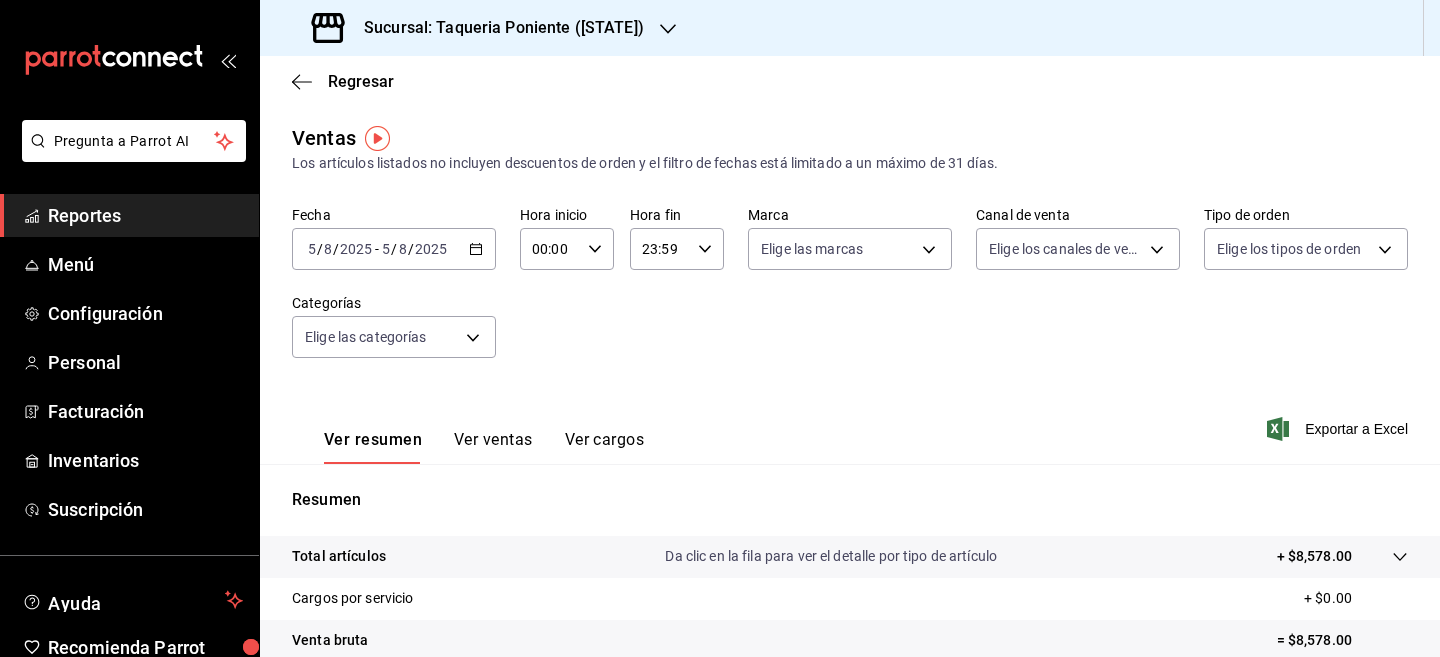 scroll, scrollTop: 0, scrollLeft: 0, axis: both 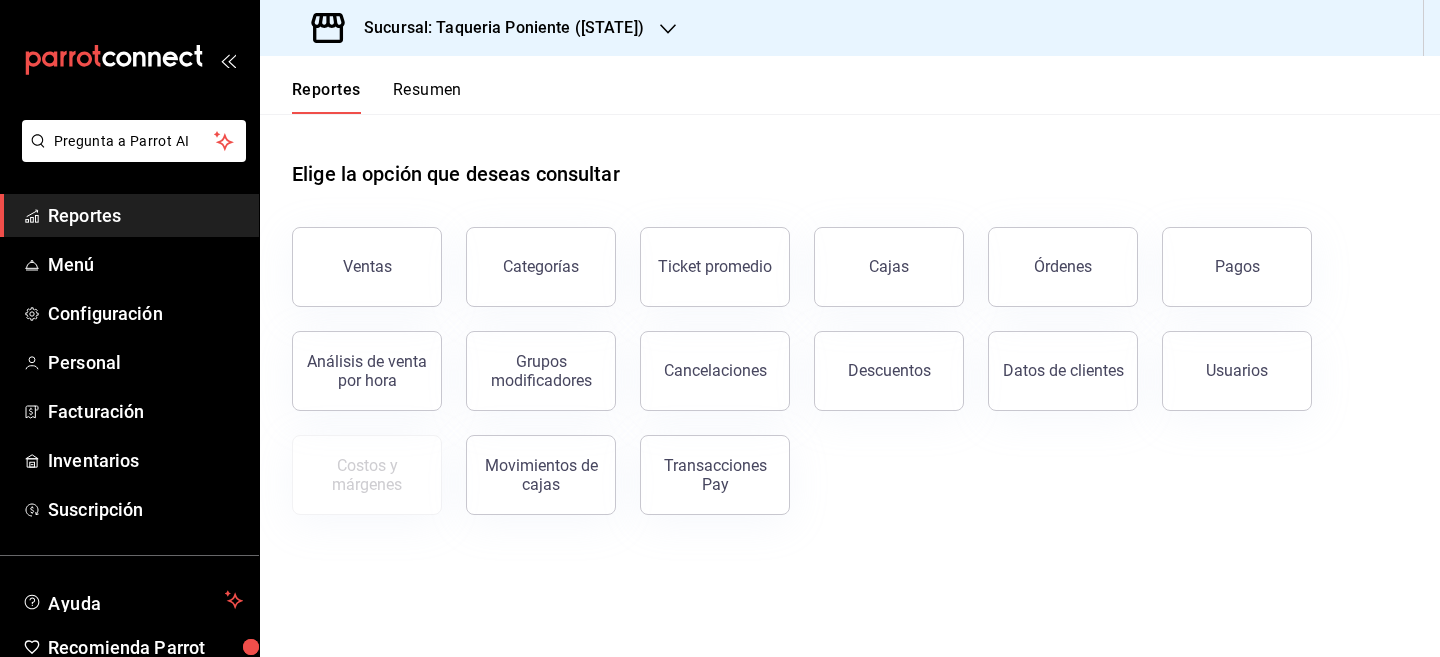 click on "Sucursal: Taqueria Poniente ([STATE])" at bounding box center [496, 28] 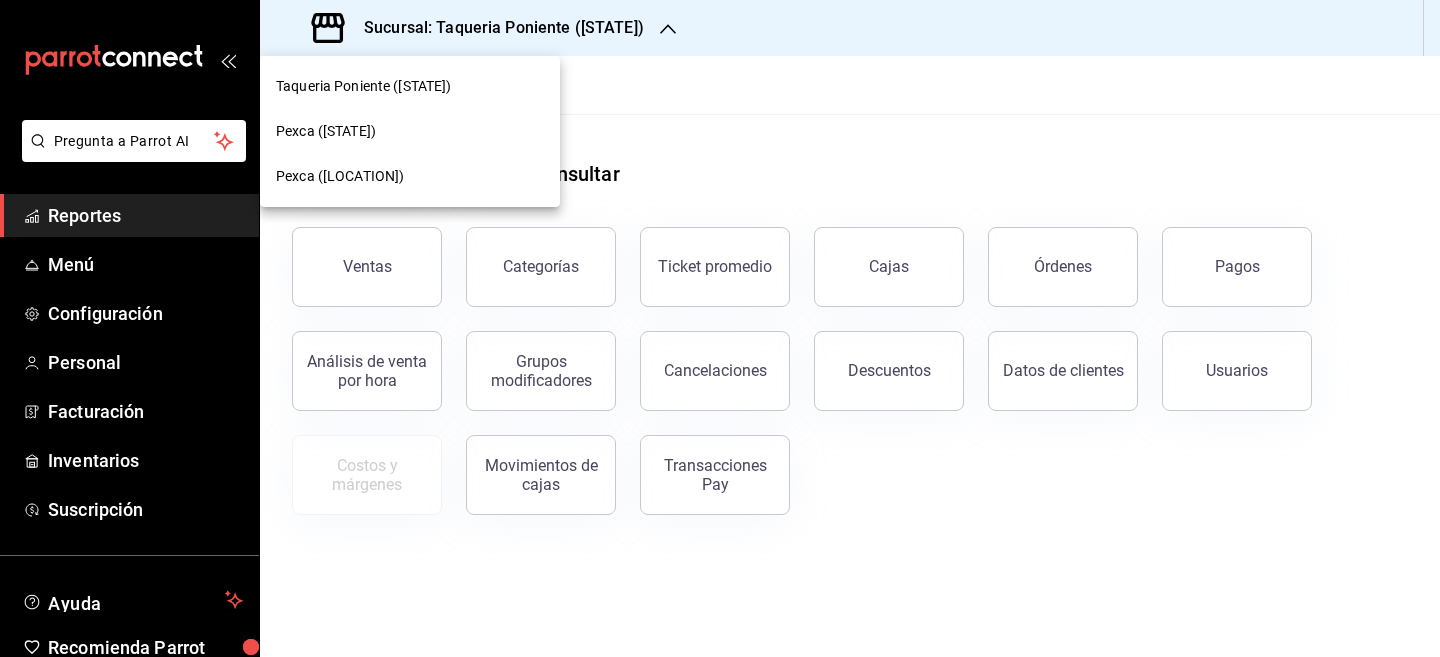click on "Pexca ([STATE])" at bounding box center (410, 131) 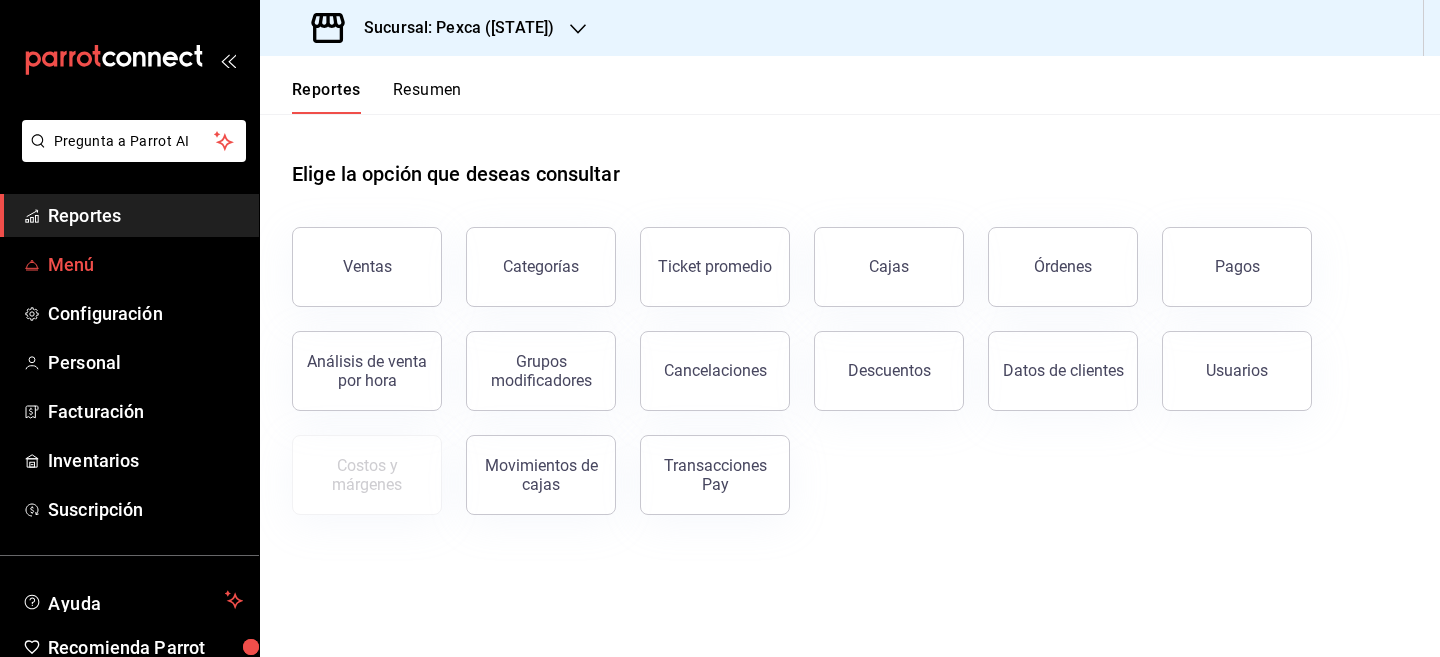 click on "Menú" at bounding box center [145, 264] 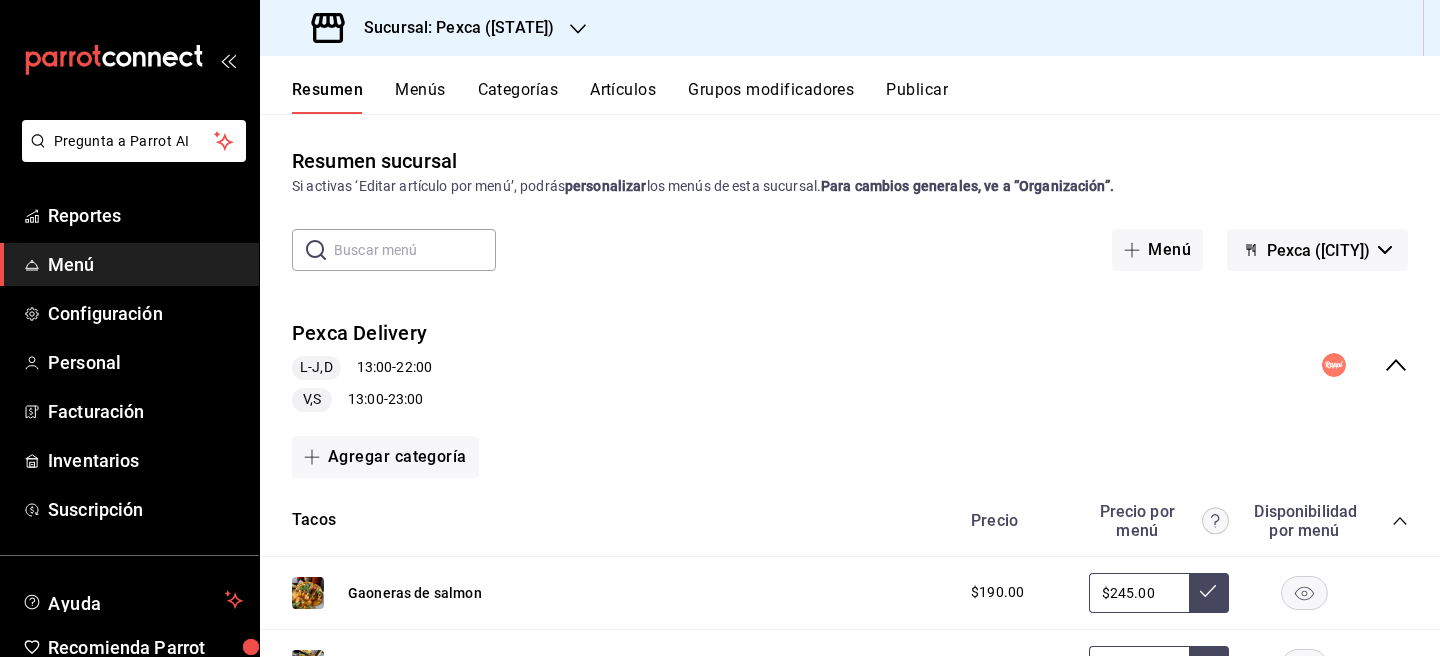 click on "L-J,D 13:00  -  22:00" at bounding box center (362, 368) 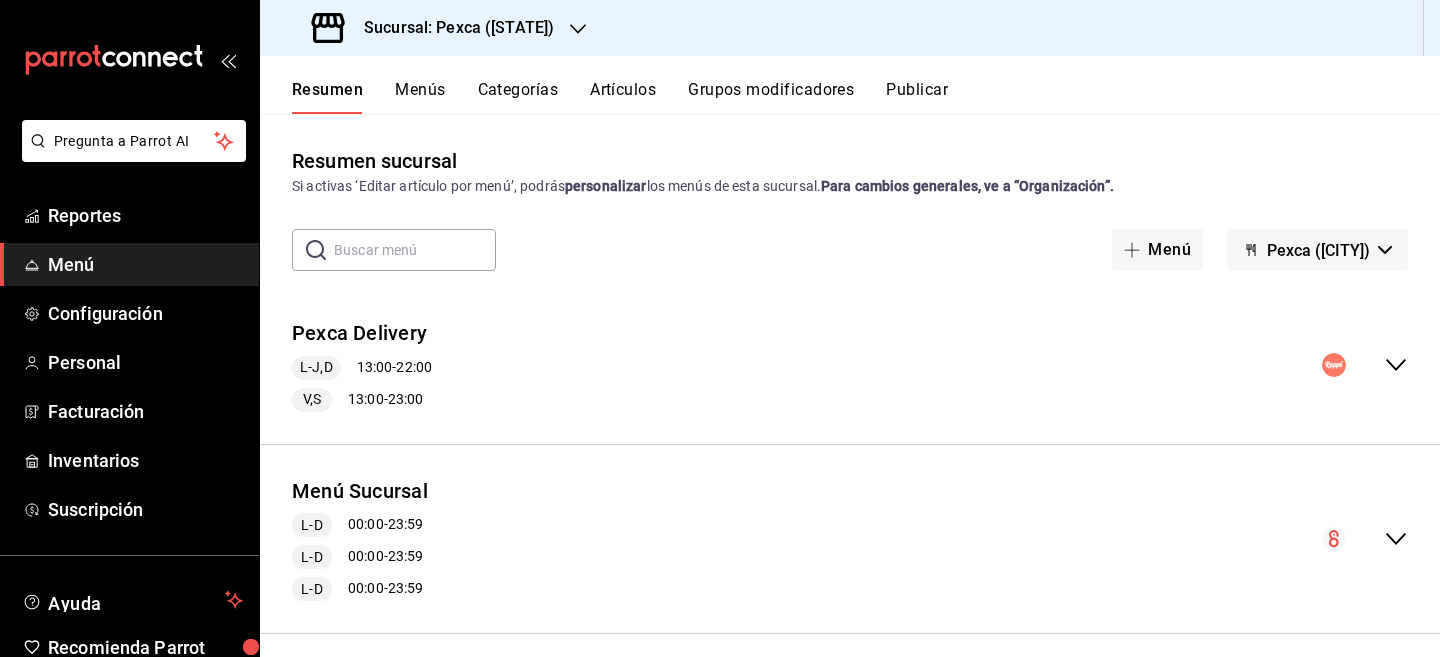 click on "L-J,D" at bounding box center (316, 368) 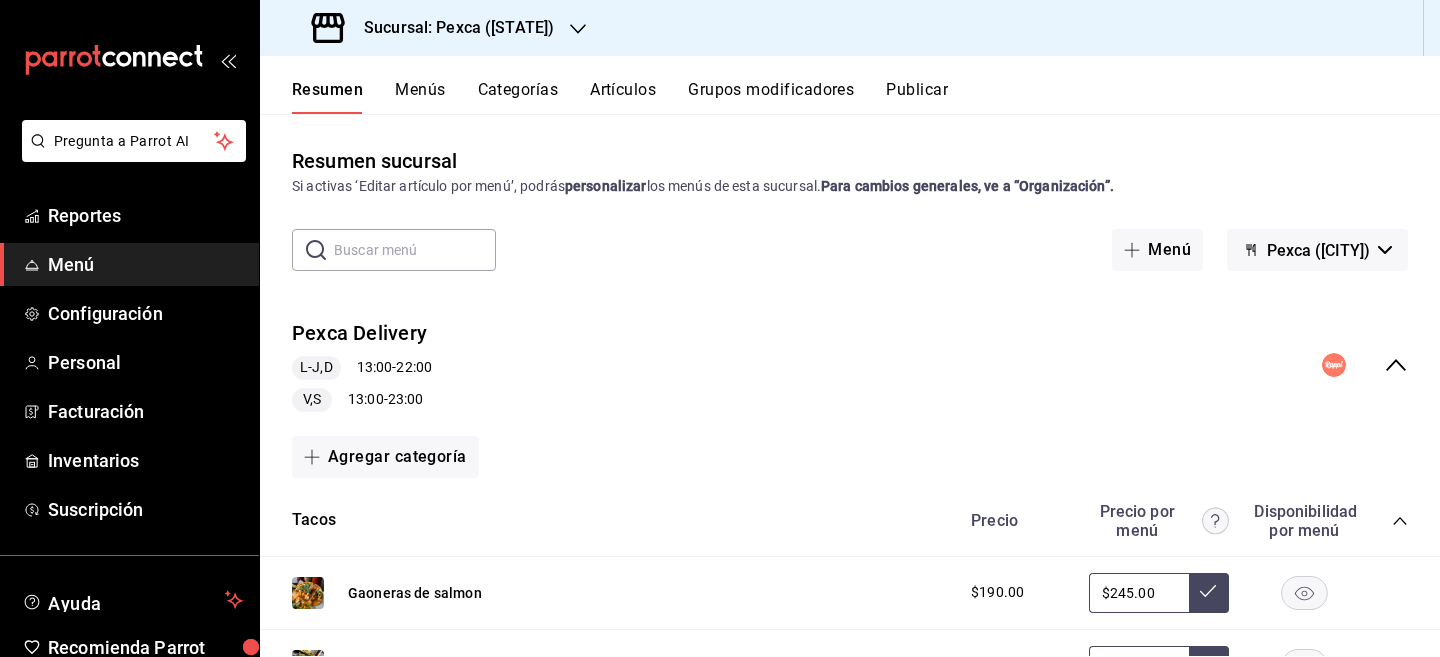 click on "L-J,D" at bounding box center (316, 368) 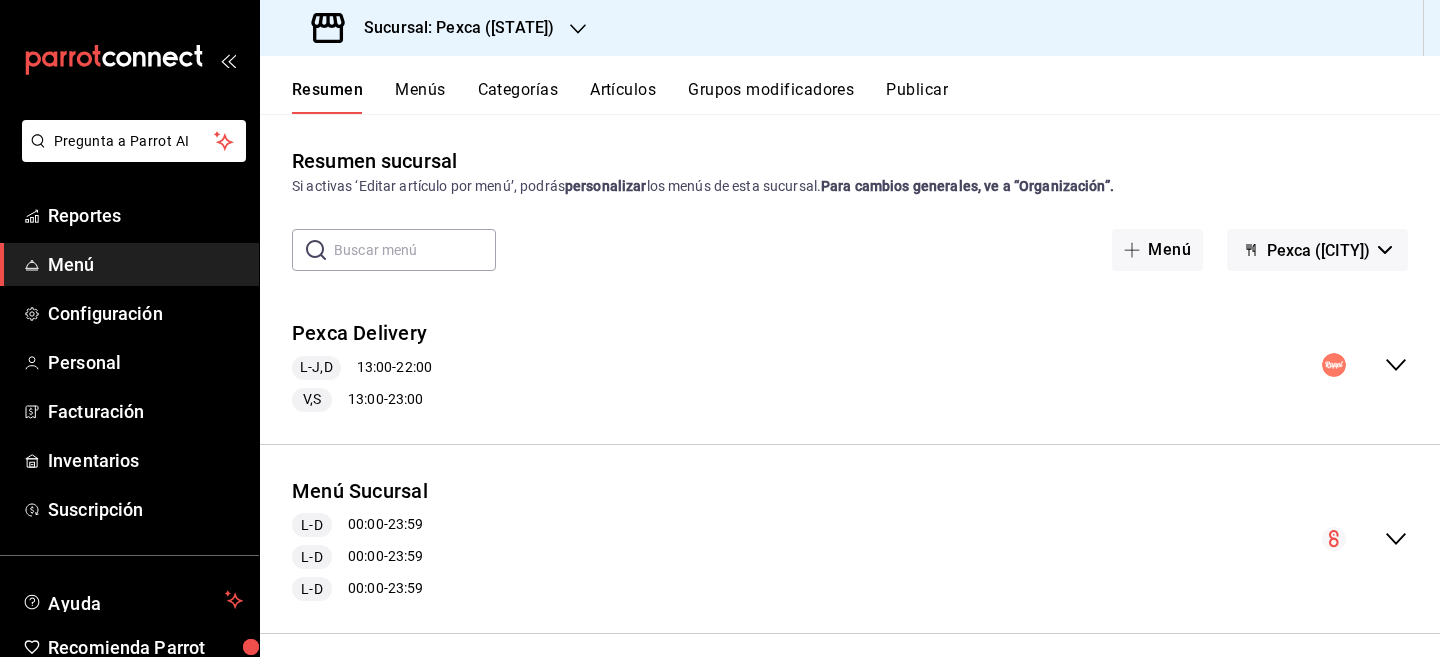 click on "L-J,D" at bounding box center [316, 368] 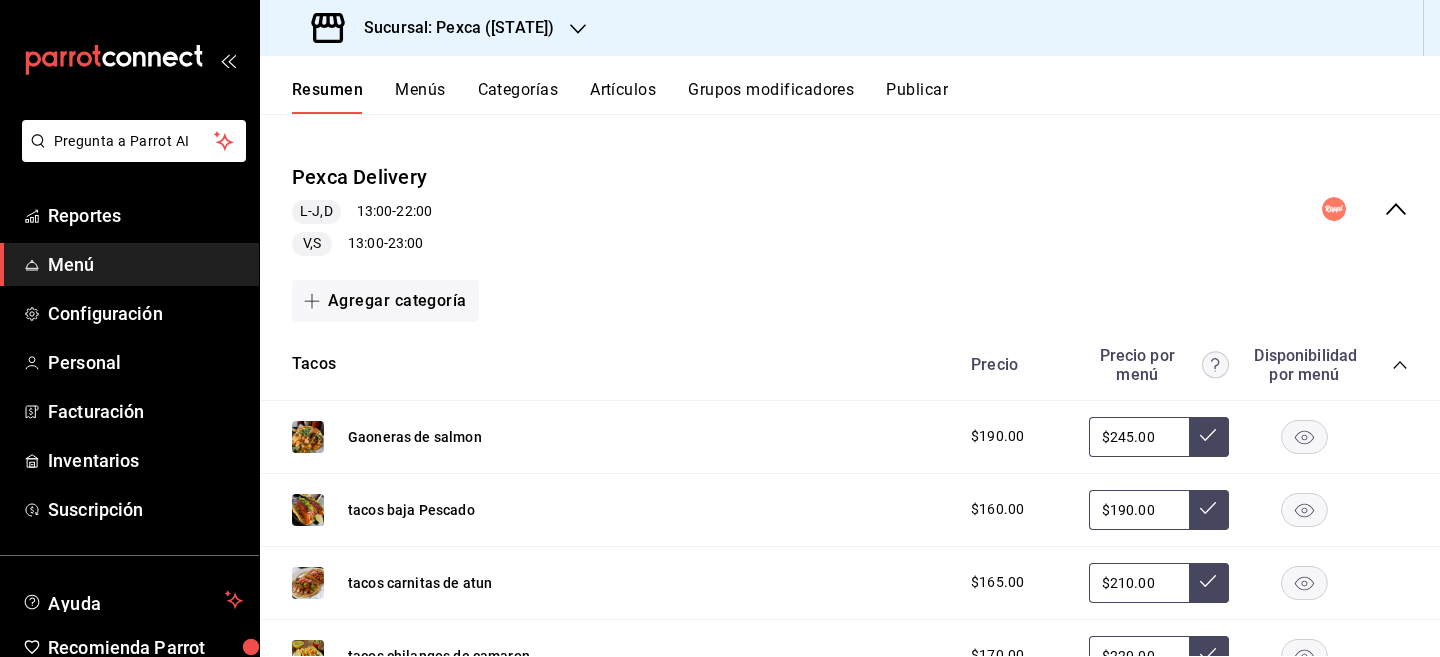 scroll, scrollTop: 158, scrollLeft: 0, axis: vertical 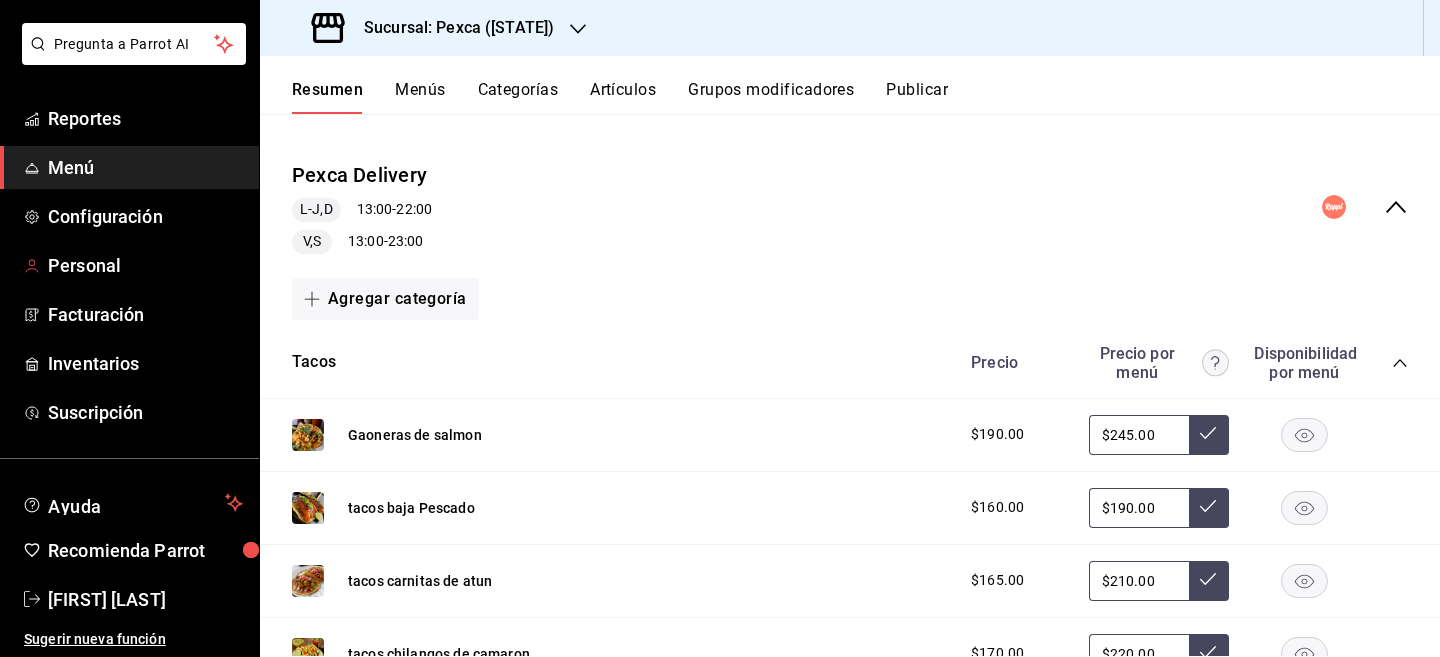 click on "Reportes   Menú   Configuración   Personal   Facturación   Inventarios   Suscripción" at bounding box center (129, 265) 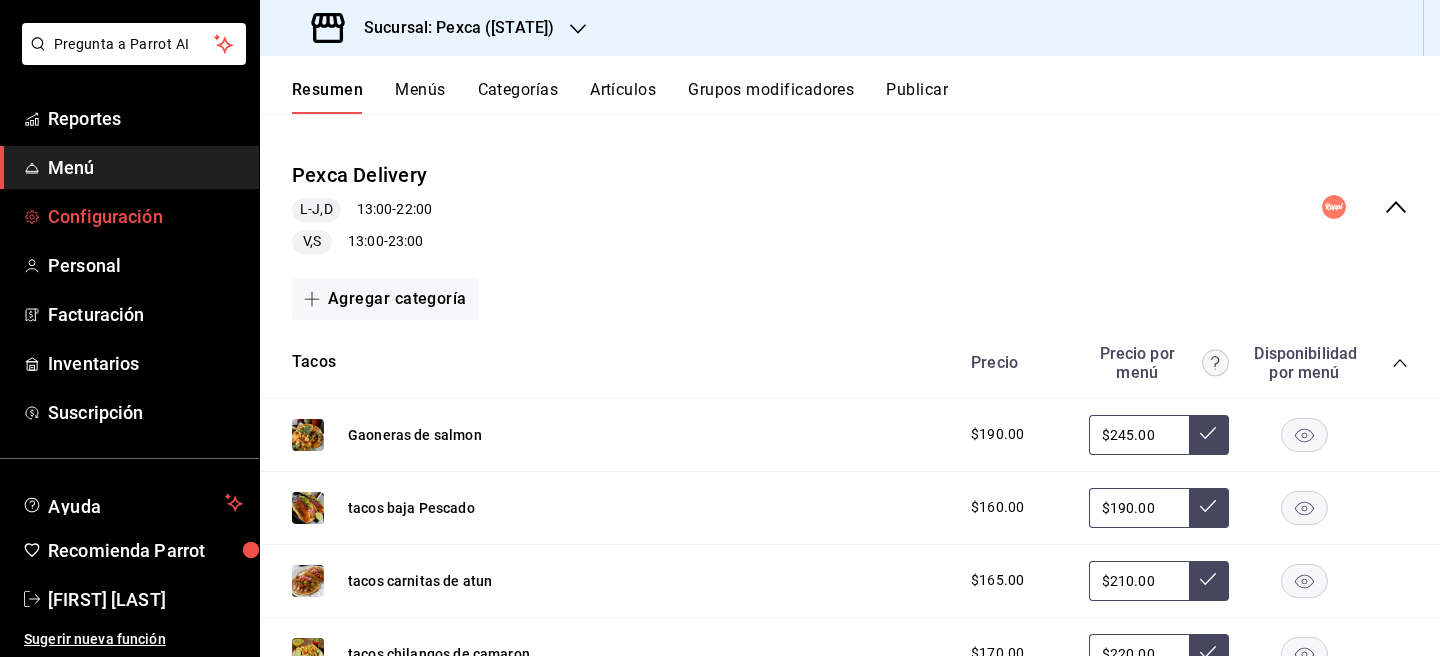 click on "Configuración" at bounding box center [145, 216] 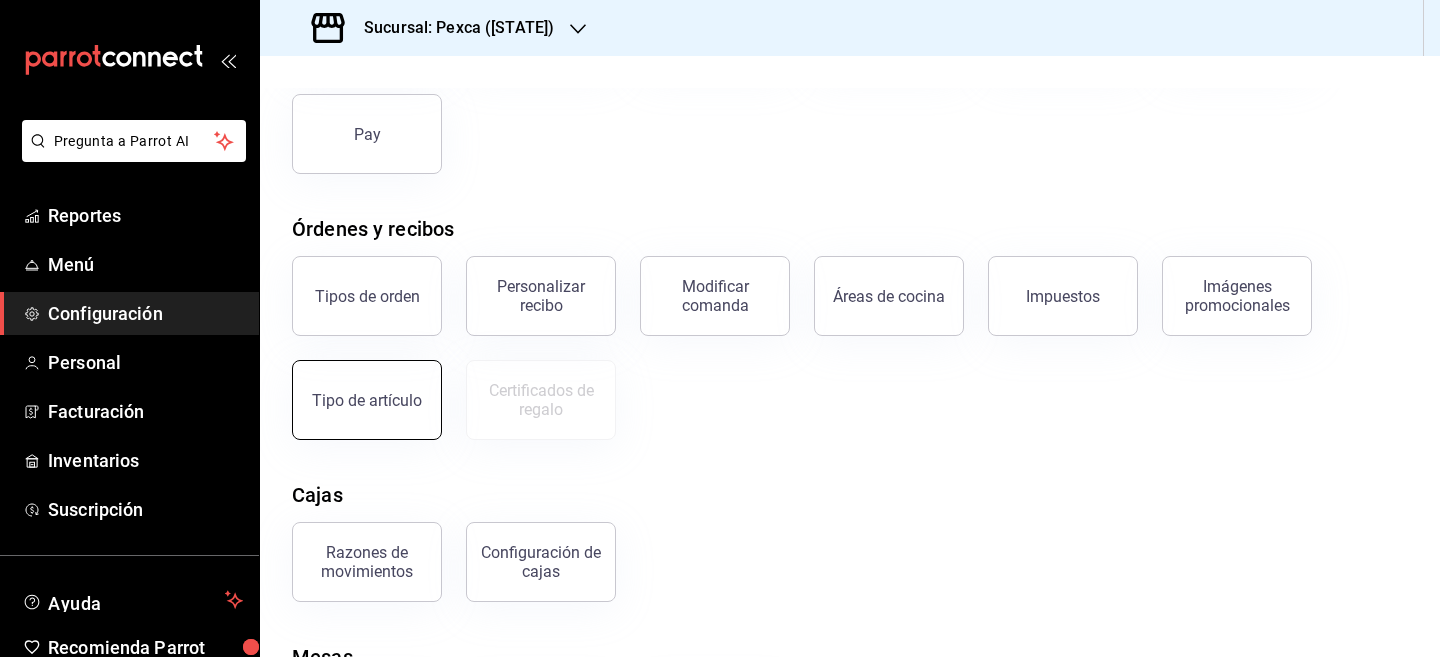 scroll, scrollTop: 357, scrollLeft: 0, axis: vertical 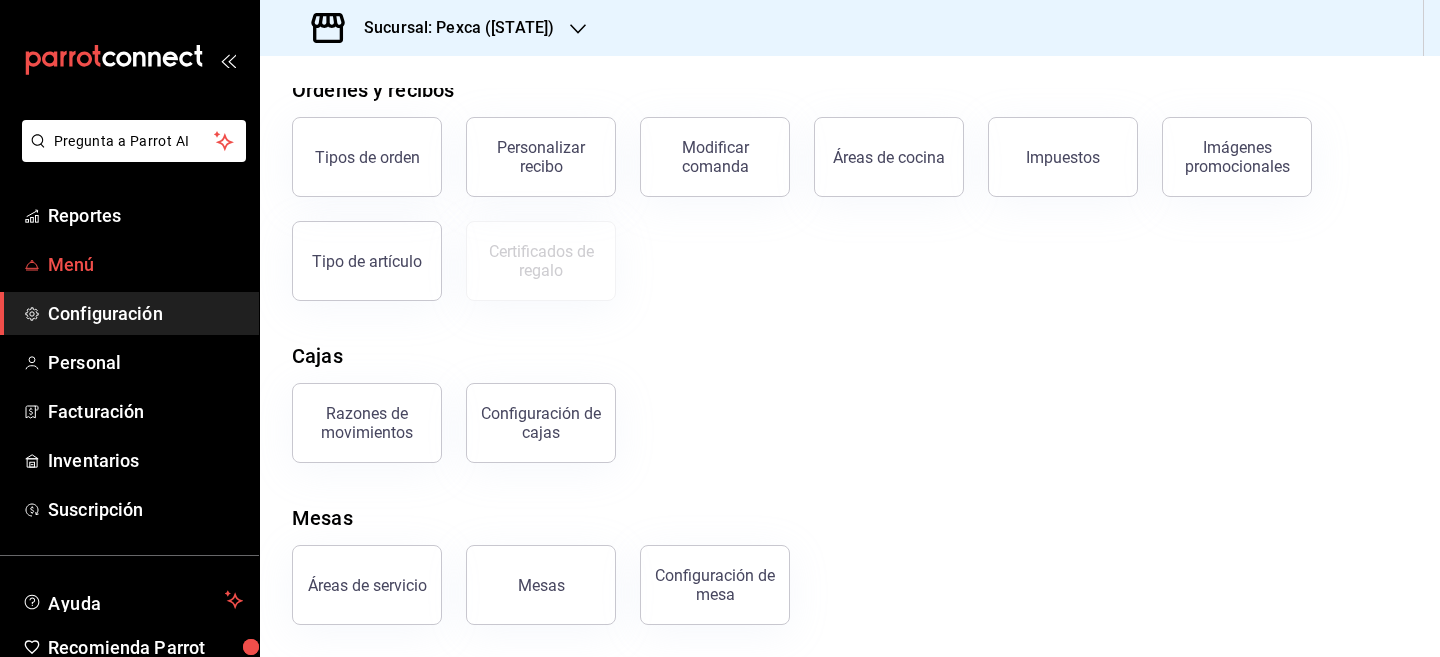 click on "Menú" at bounding box center (145, 264) 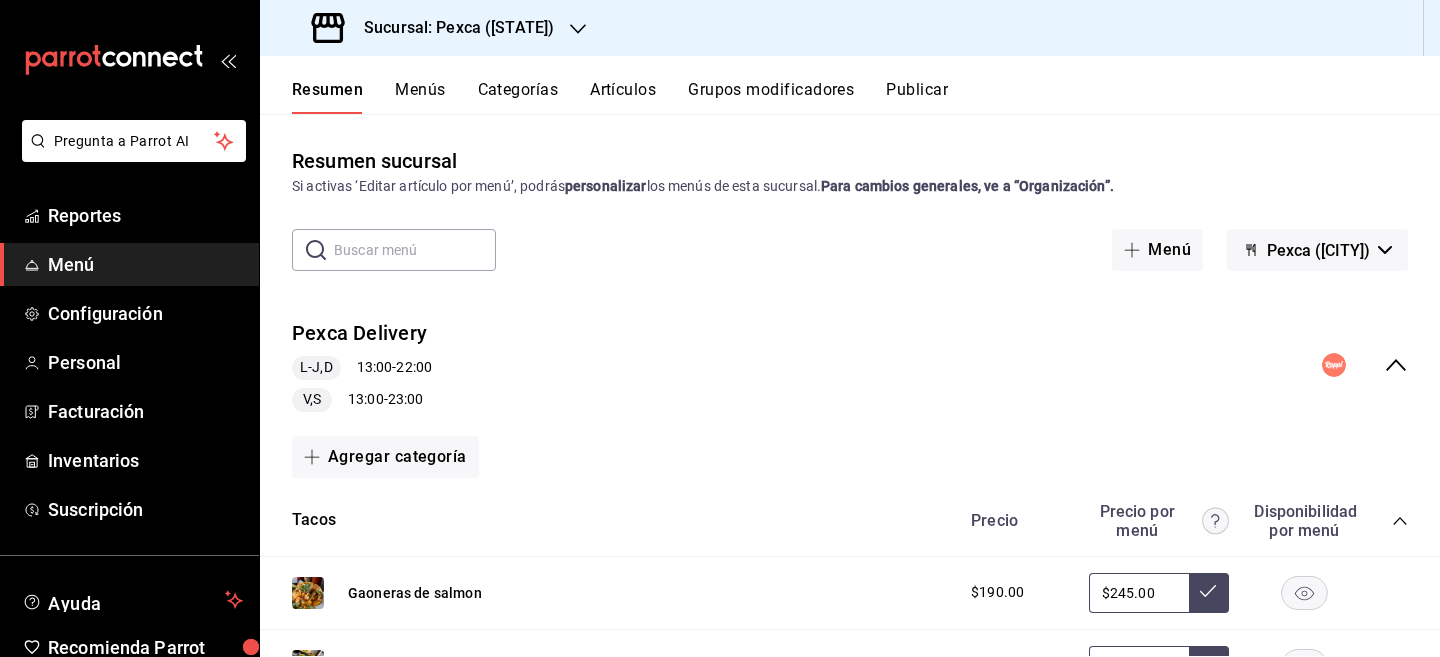 click on "Menús" at bounding box center [420, 97] 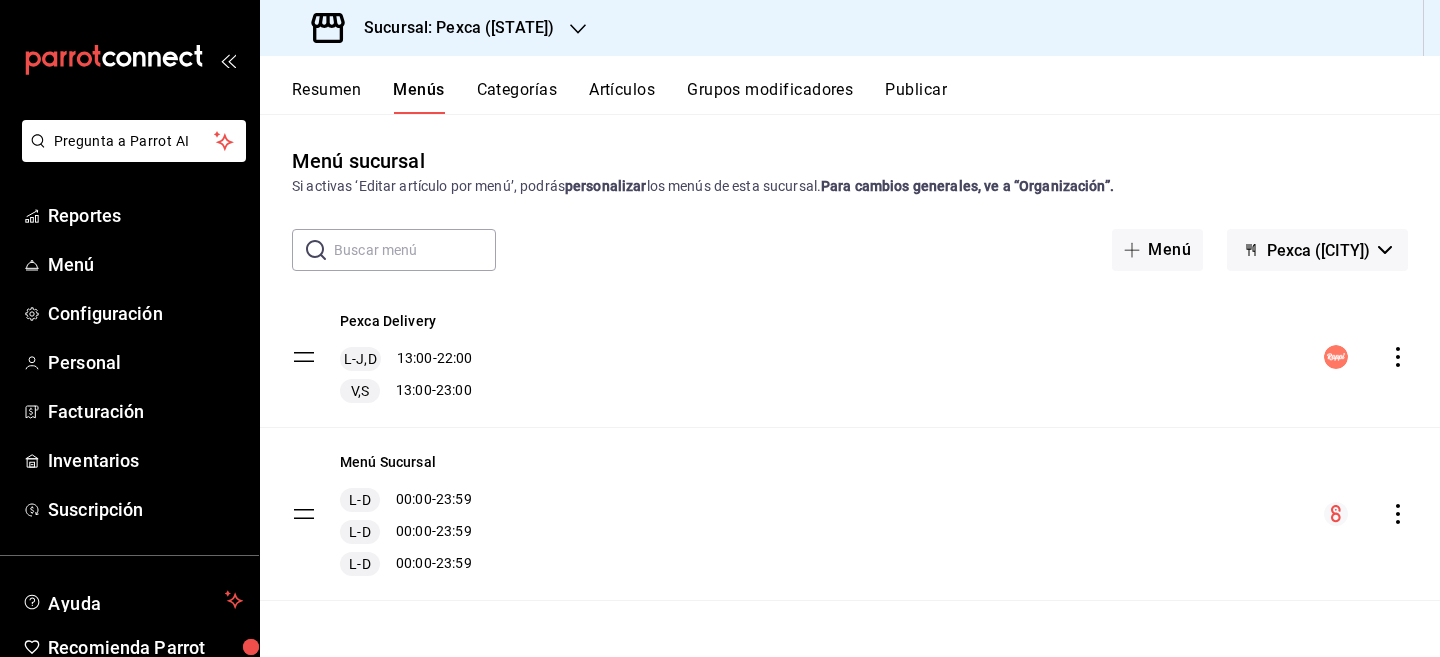 click 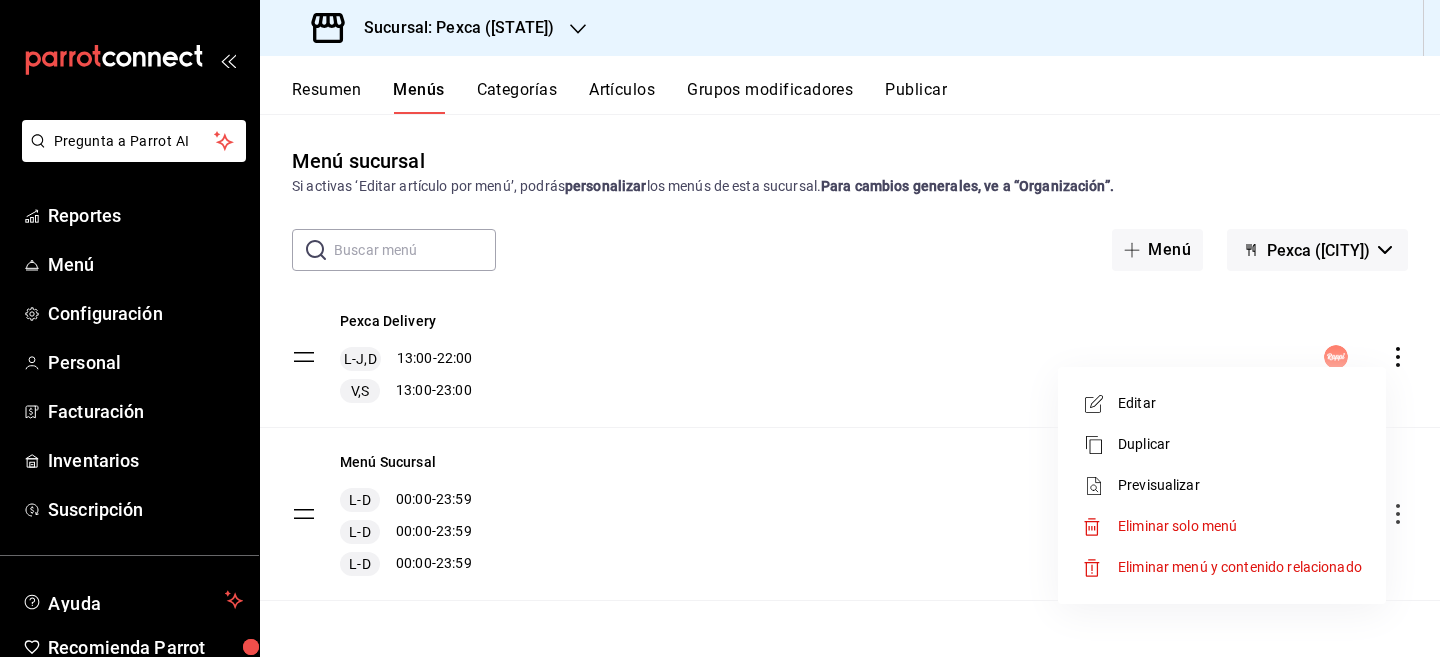 click at bounding box center (720, 328) 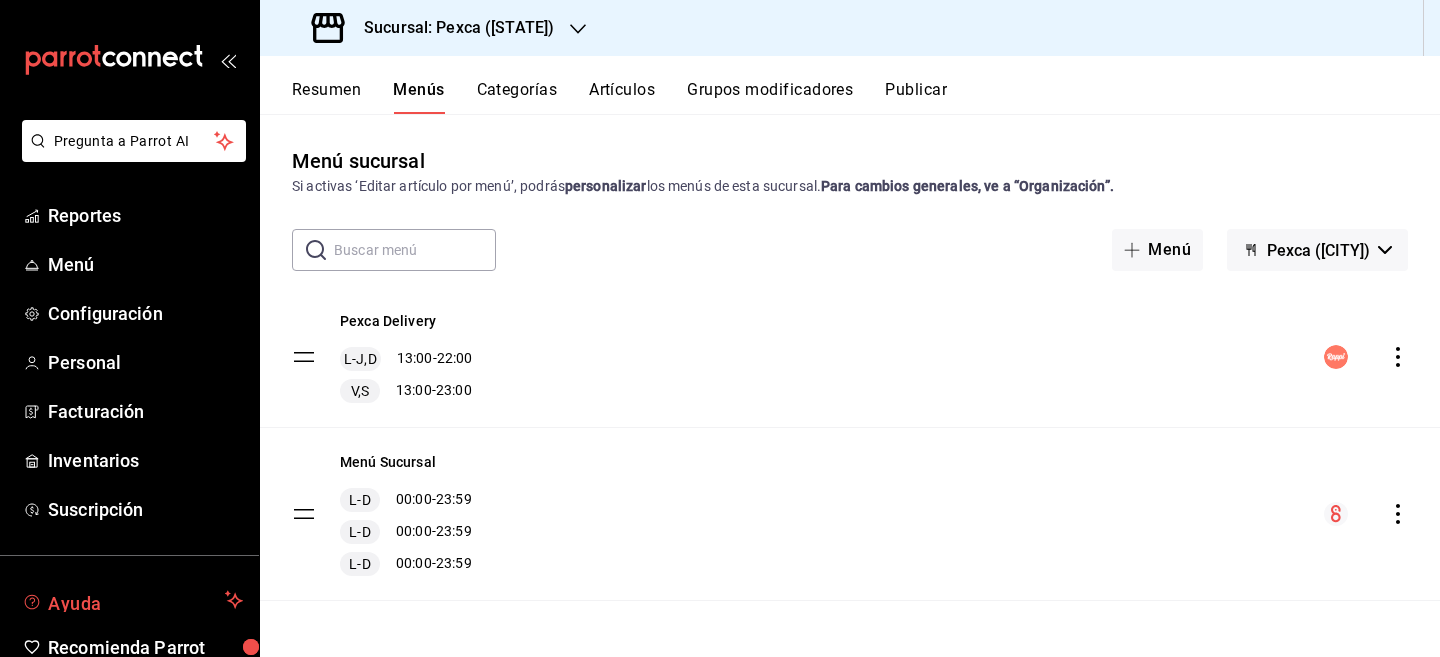 scroll, scrollTop: 97, scrollLeft: 0, axis: vertical 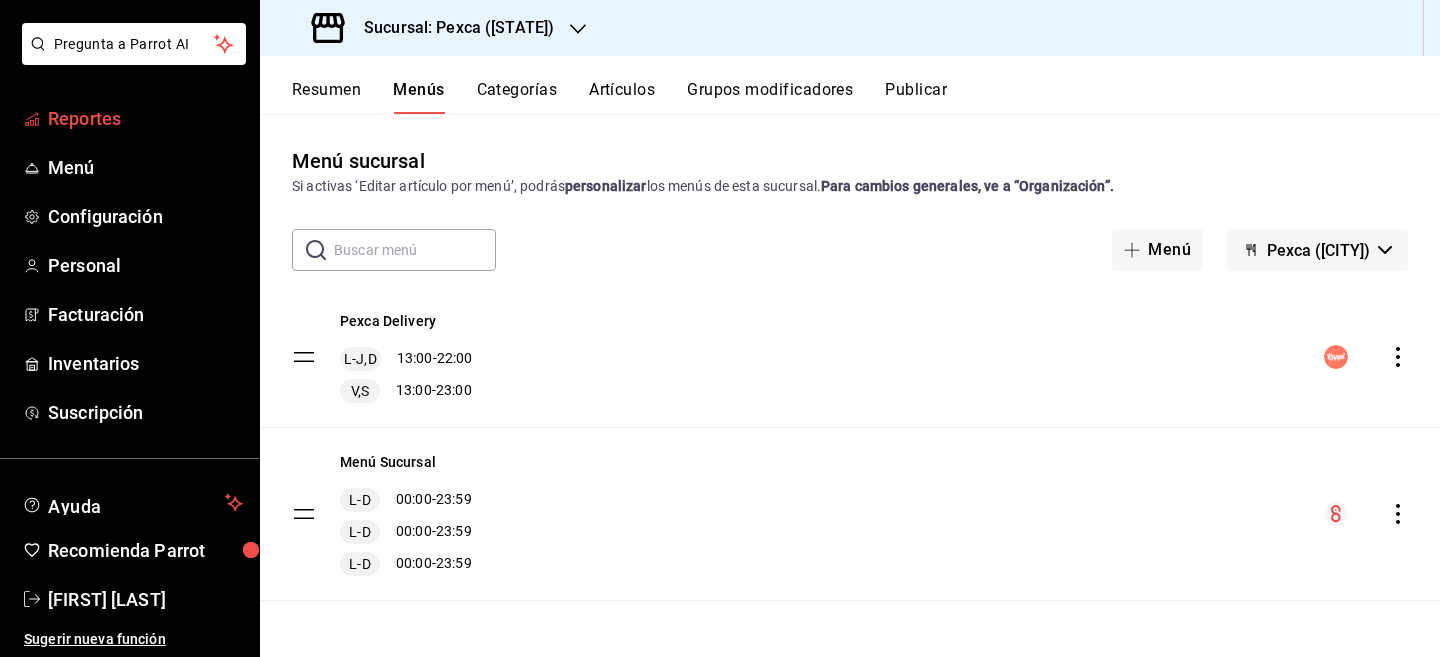 click on "Reportes" at bounding box center [145, 118] 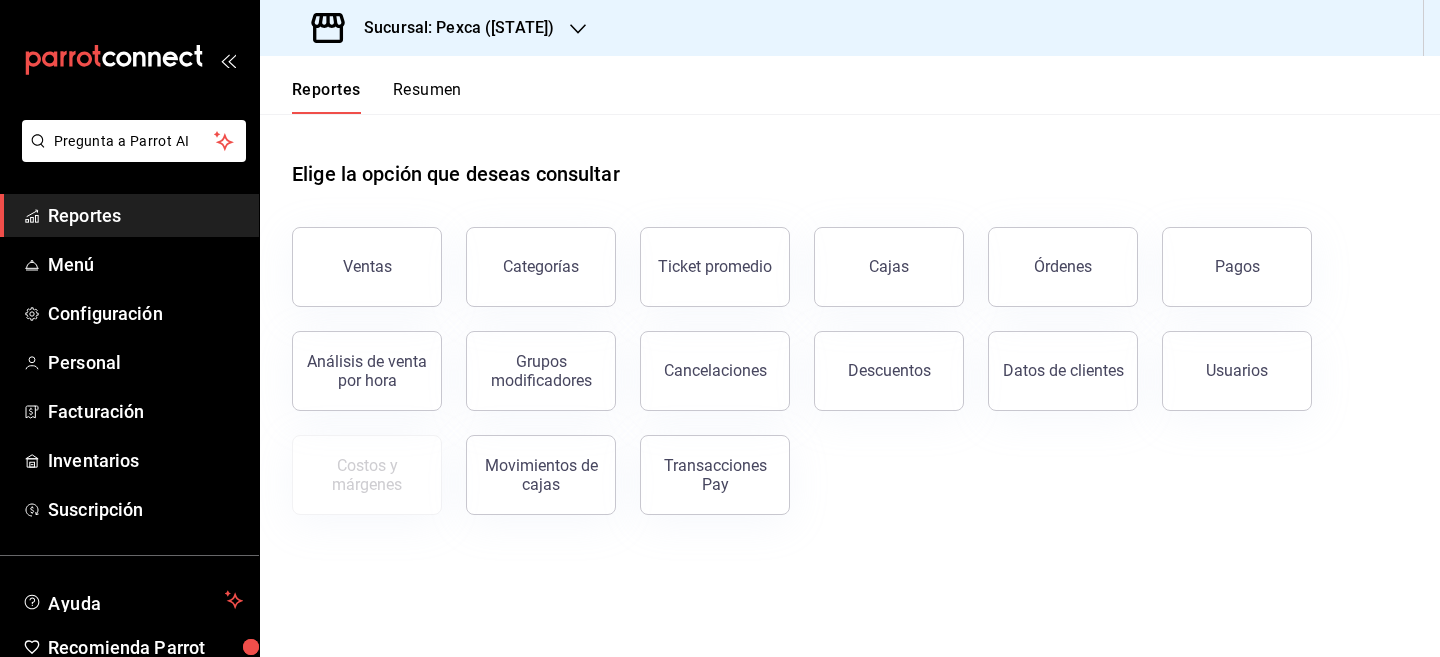 click on "Resumen" at bounding box center [427, 97] 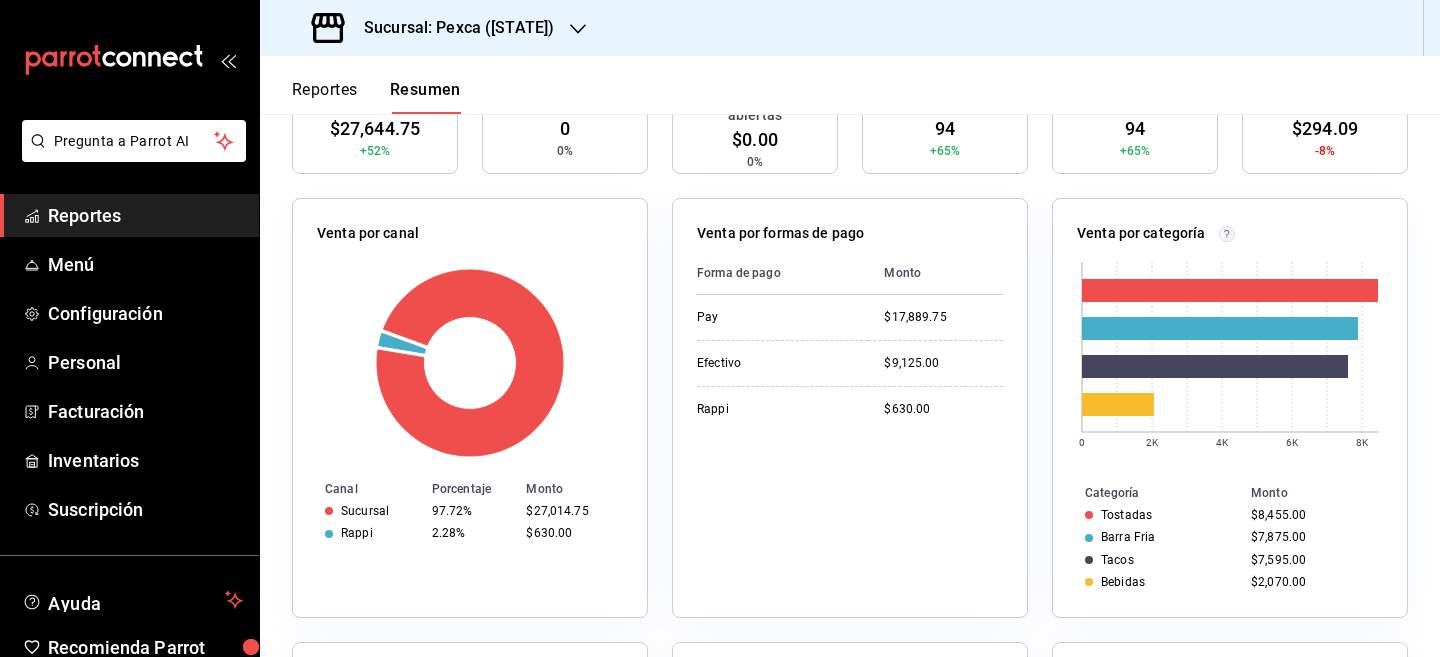 scroll, scrollTop: 0, scrollLeft: 0, axis: both 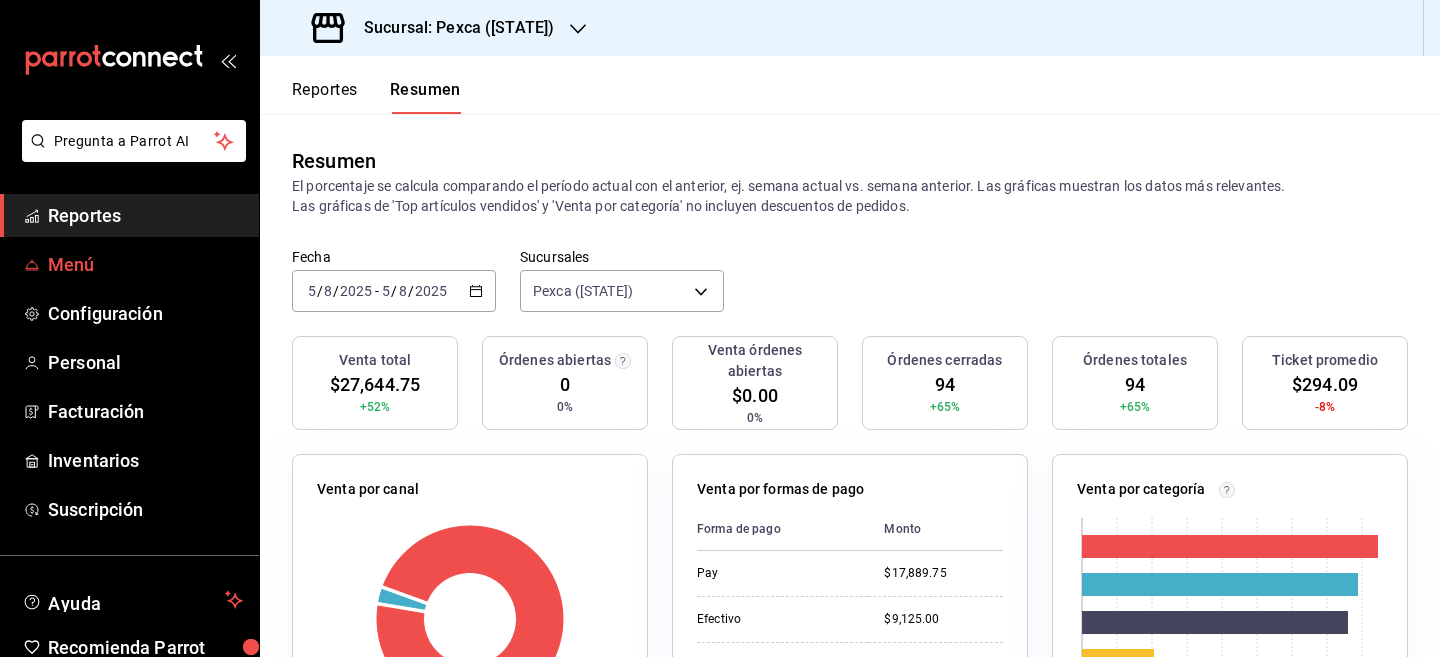click on "Menú" at bounding box center (145, 264) 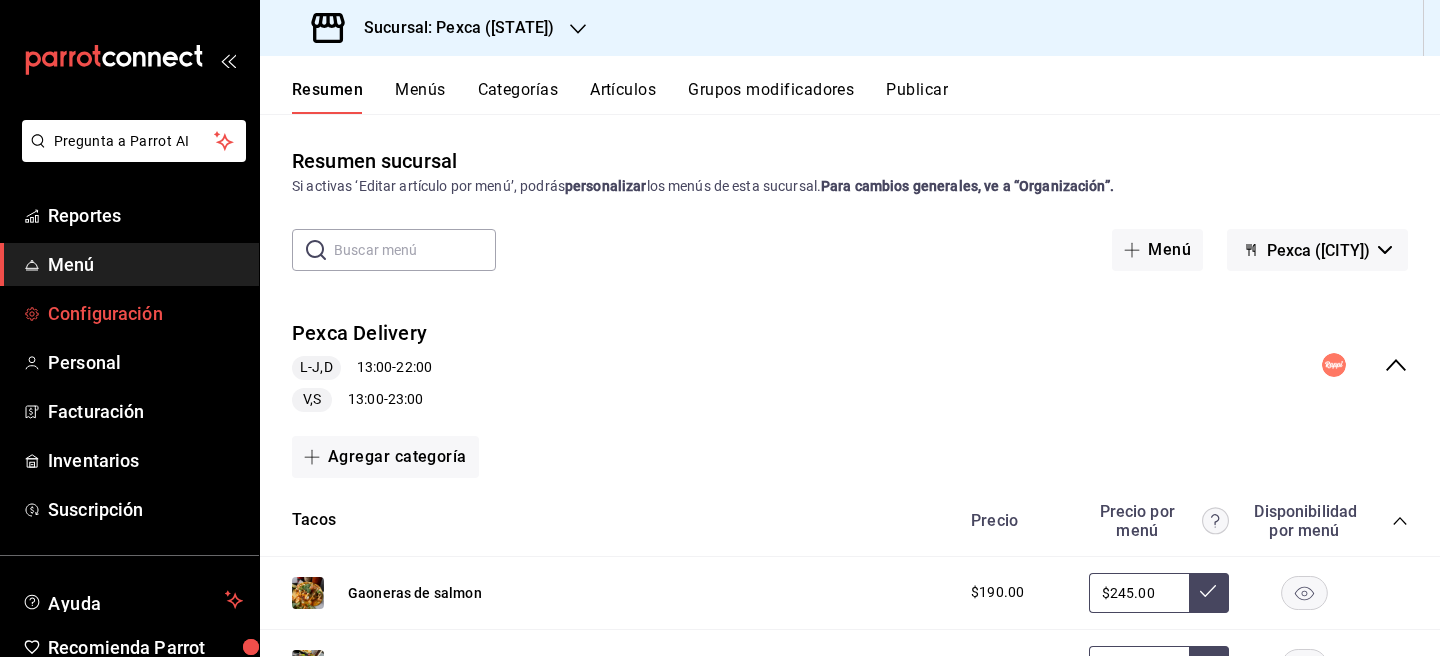 click on "Configuración" at bounding box center [145, 313] 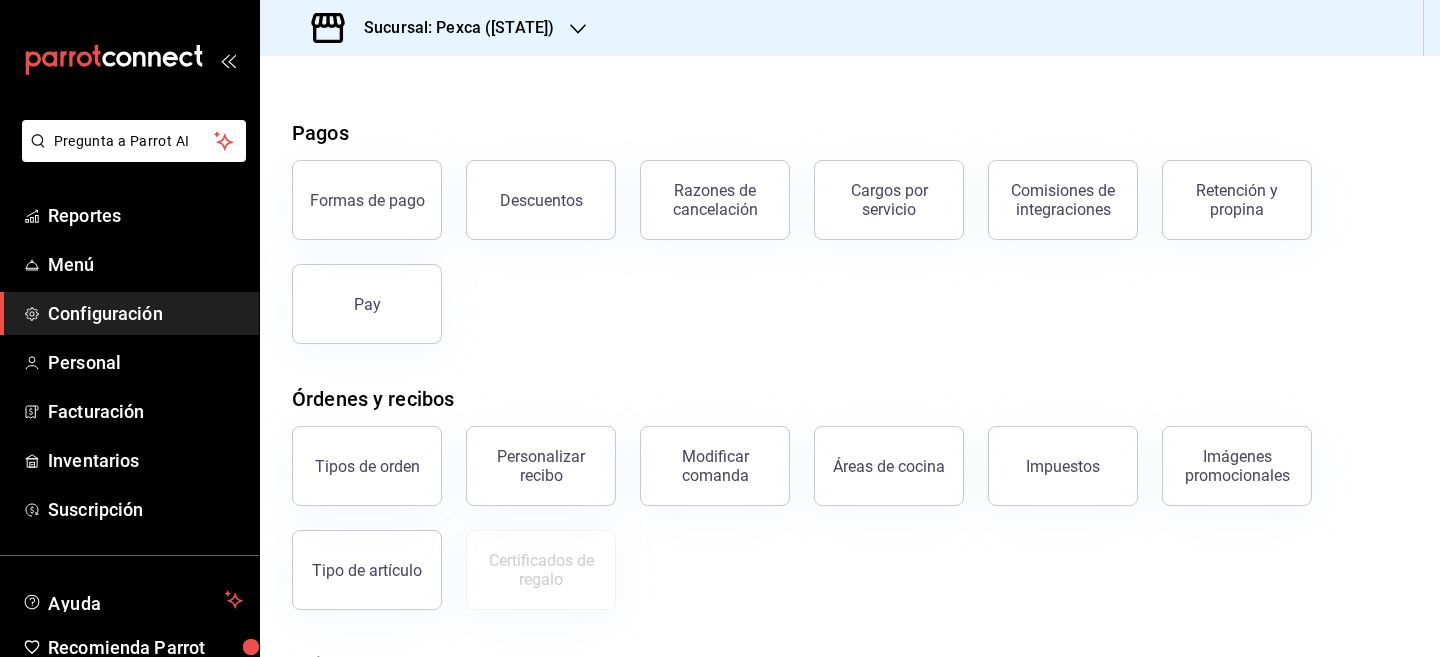 scroll, scrollTop: 0, scrollLeft: 0, axis: both 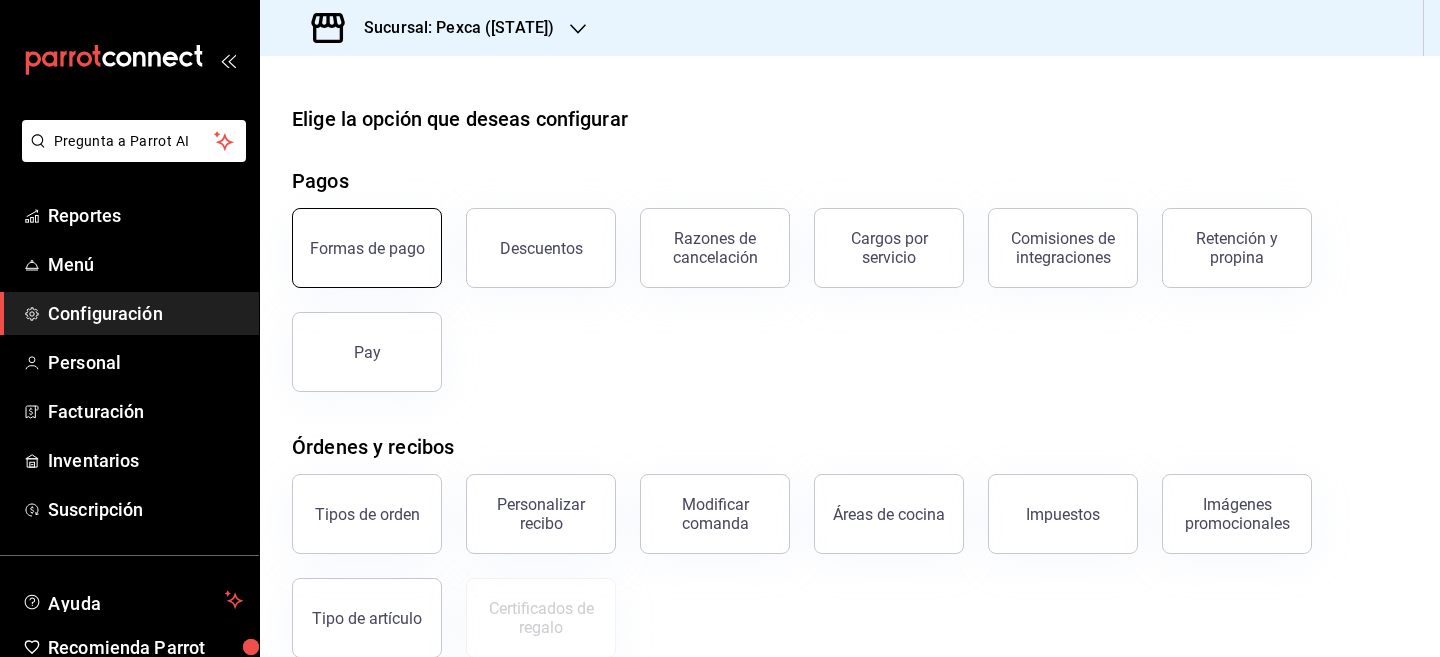 click on "Formas de pago" at bounding box center [367, 248] 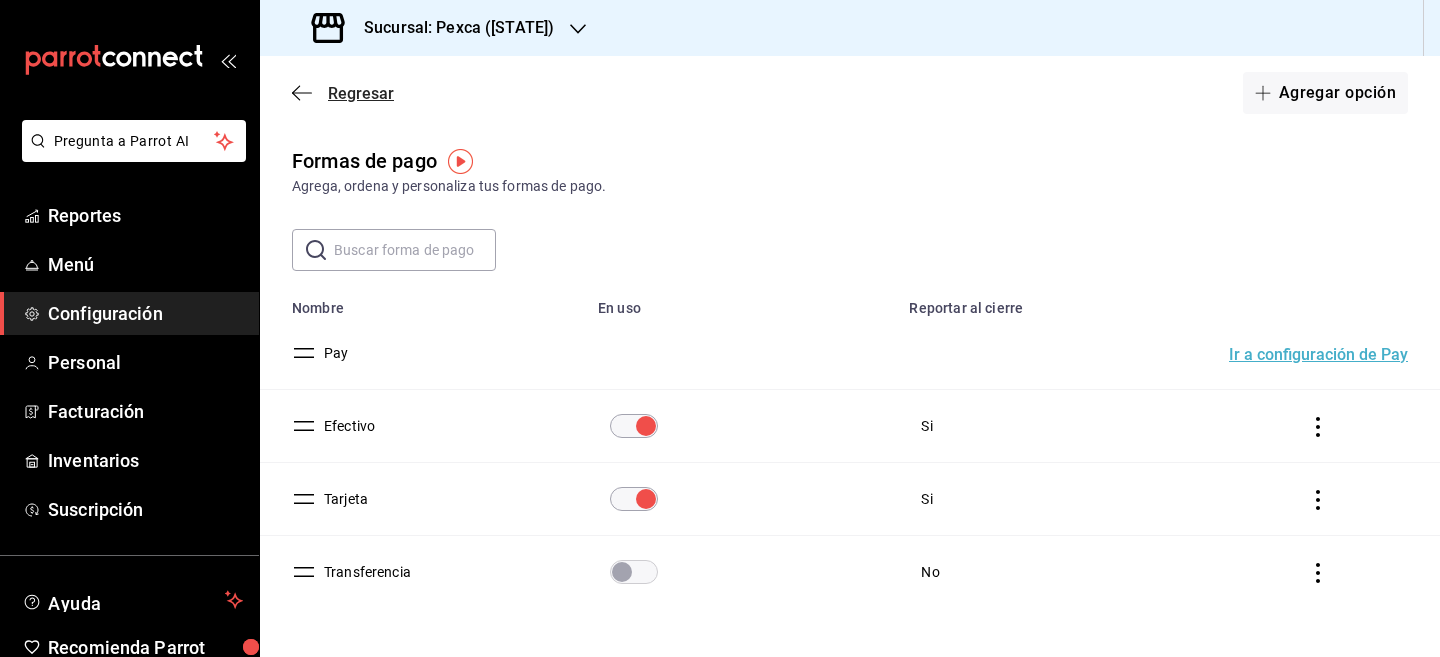 click 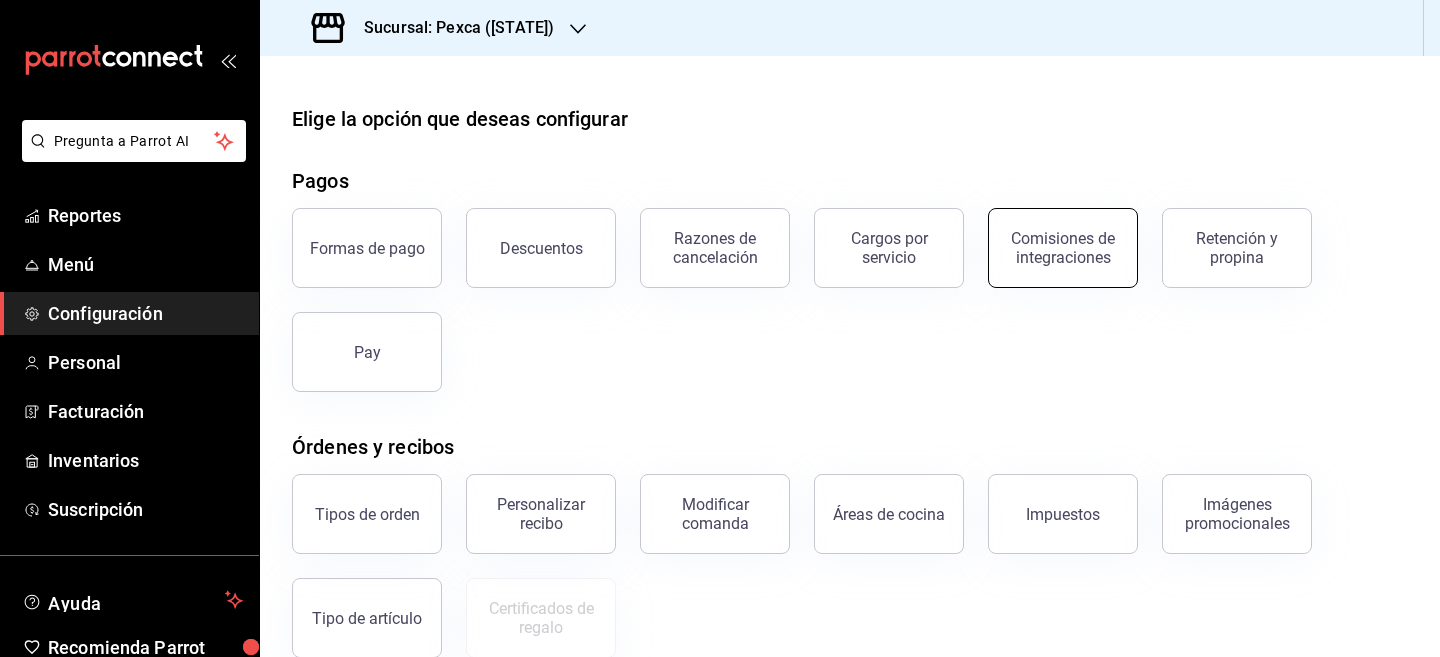 click on "Comisiones de integraciones" at bounding box center (1063, 248) 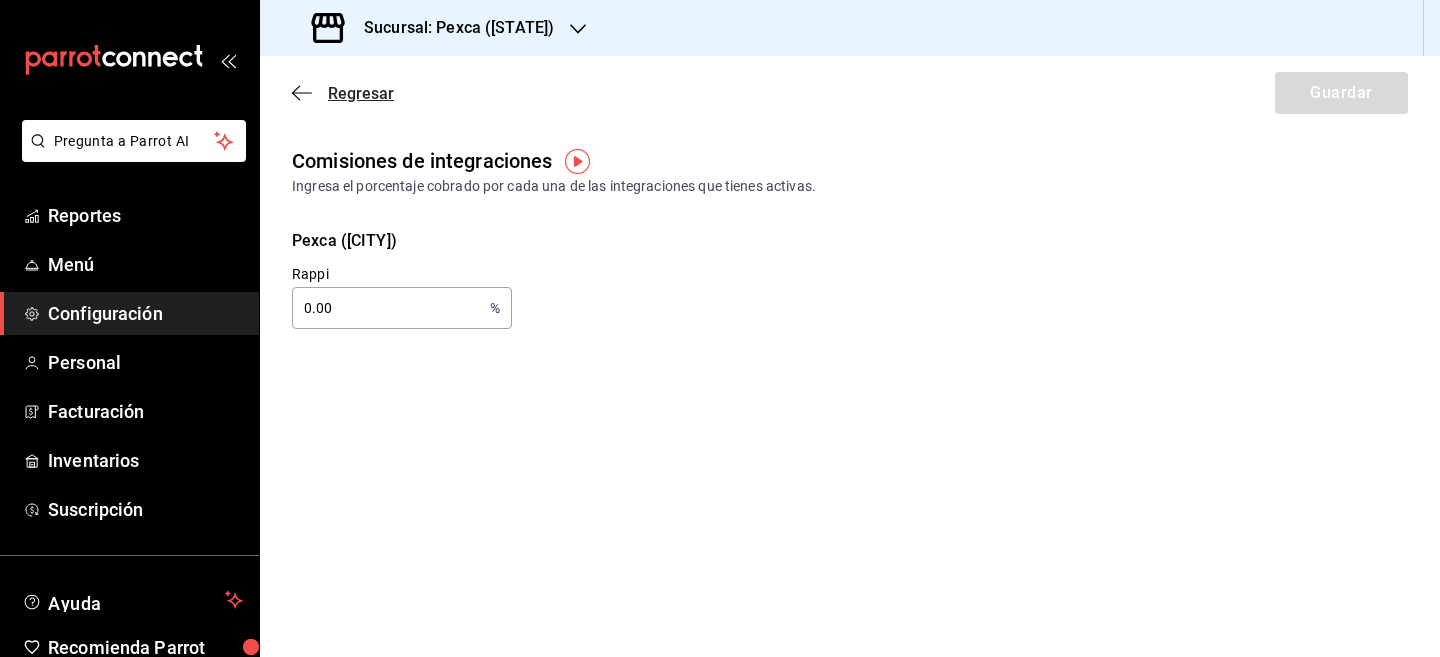click 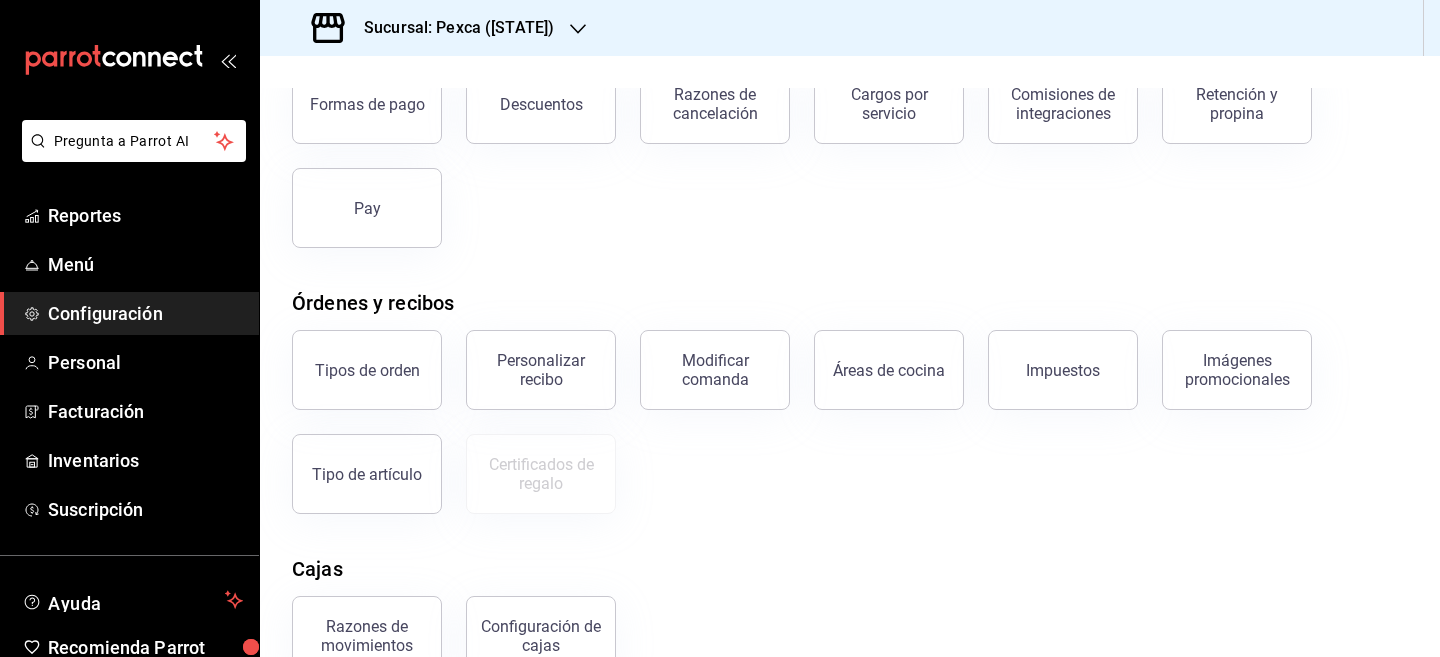 scroll, scrollTop: 146, scrollLeft: 0, axis: vertical 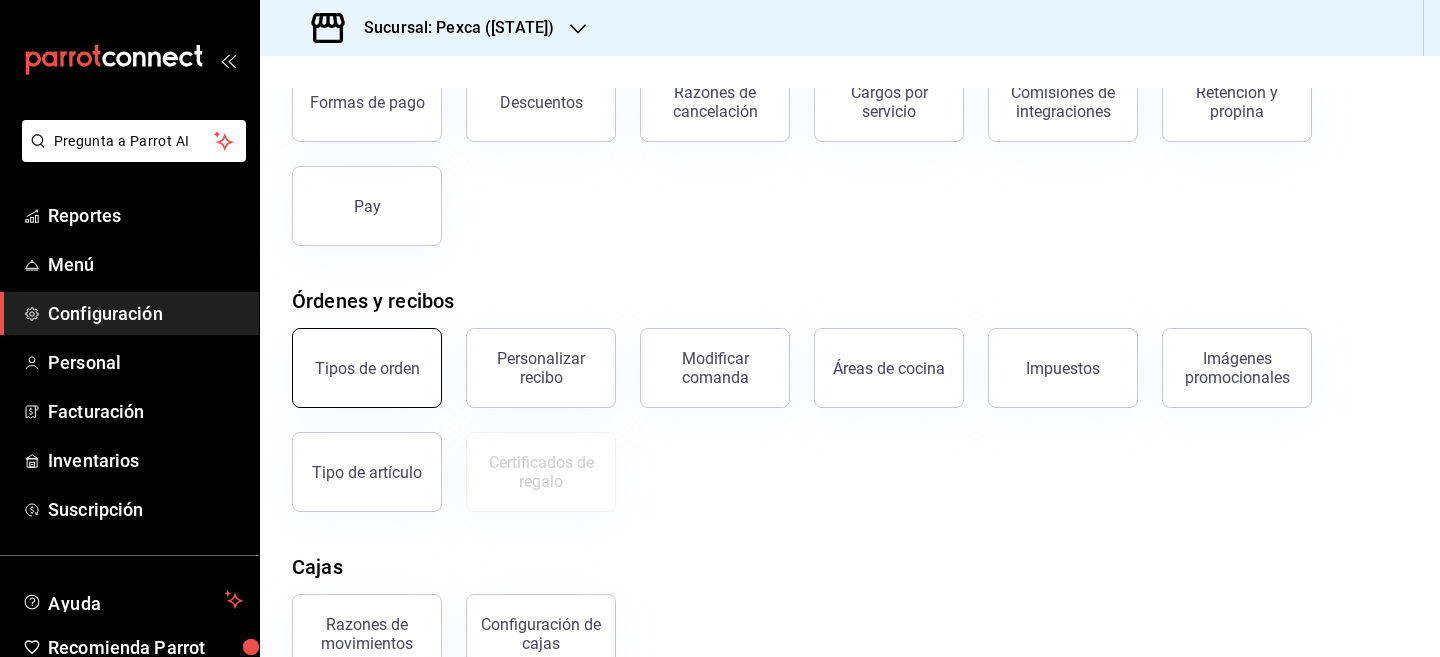 click on "Tipos de orden" at bounding box center (355, 356) 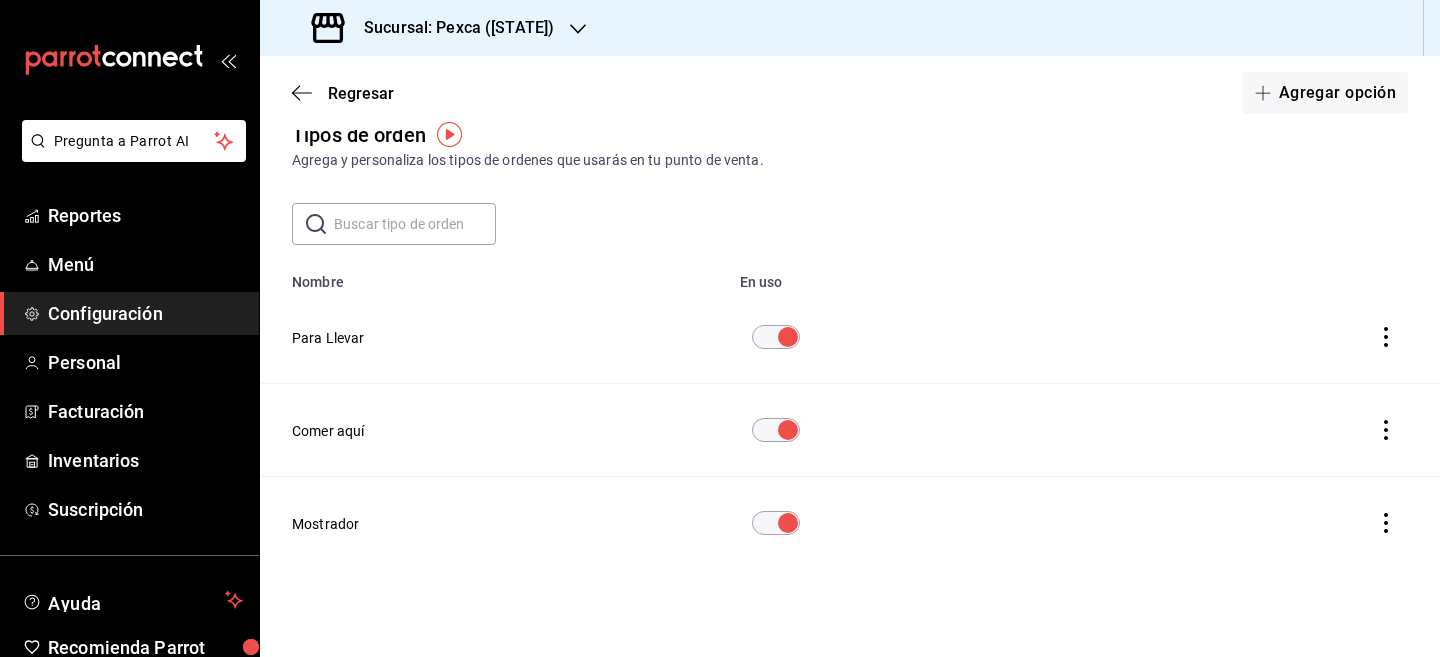 scroll, scrollTop: 0, scrollLeft: 0, axis: both 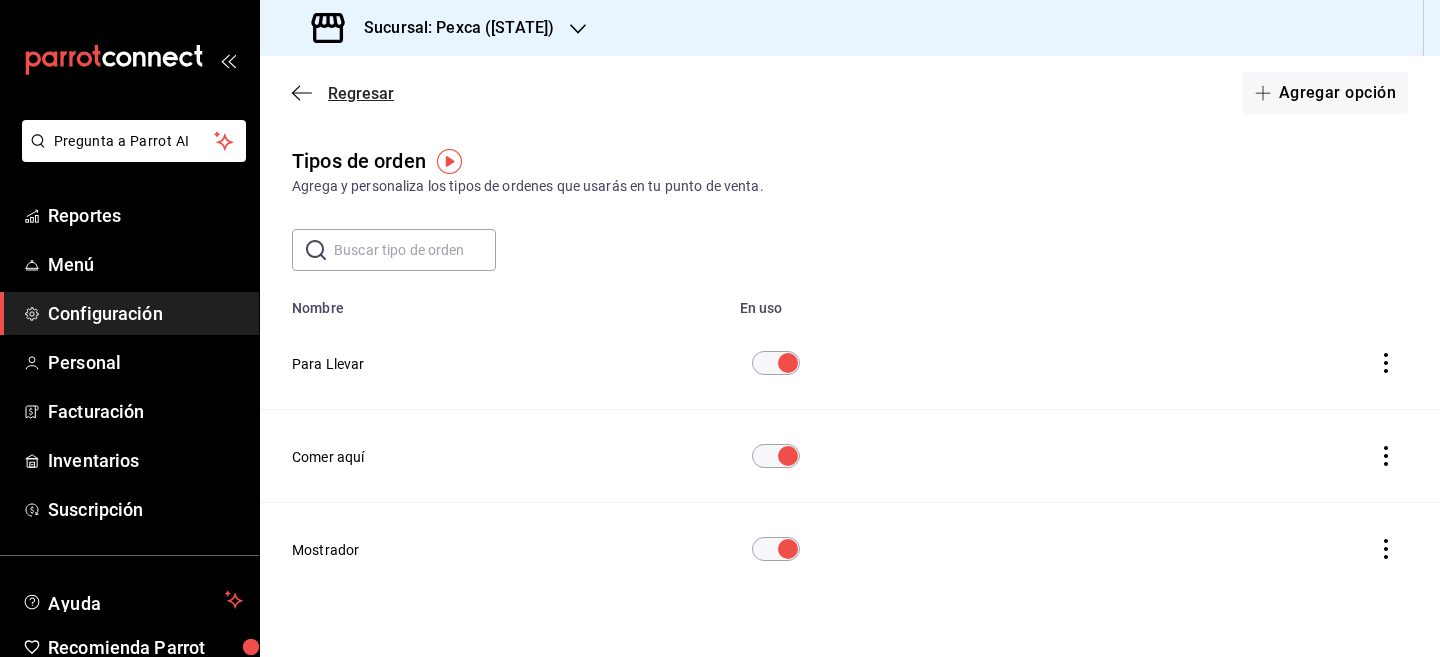 click 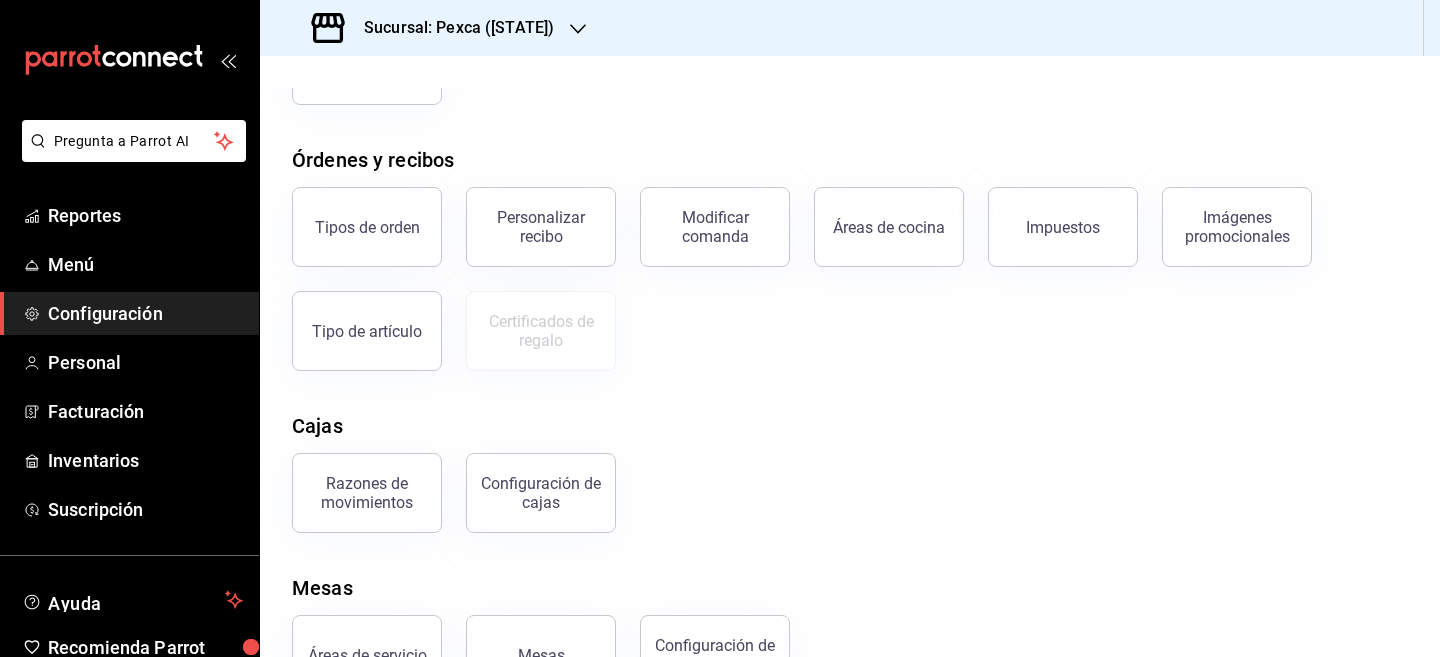 scroll, scrollTop: 357, scrollLeft: 0, axis: vertical 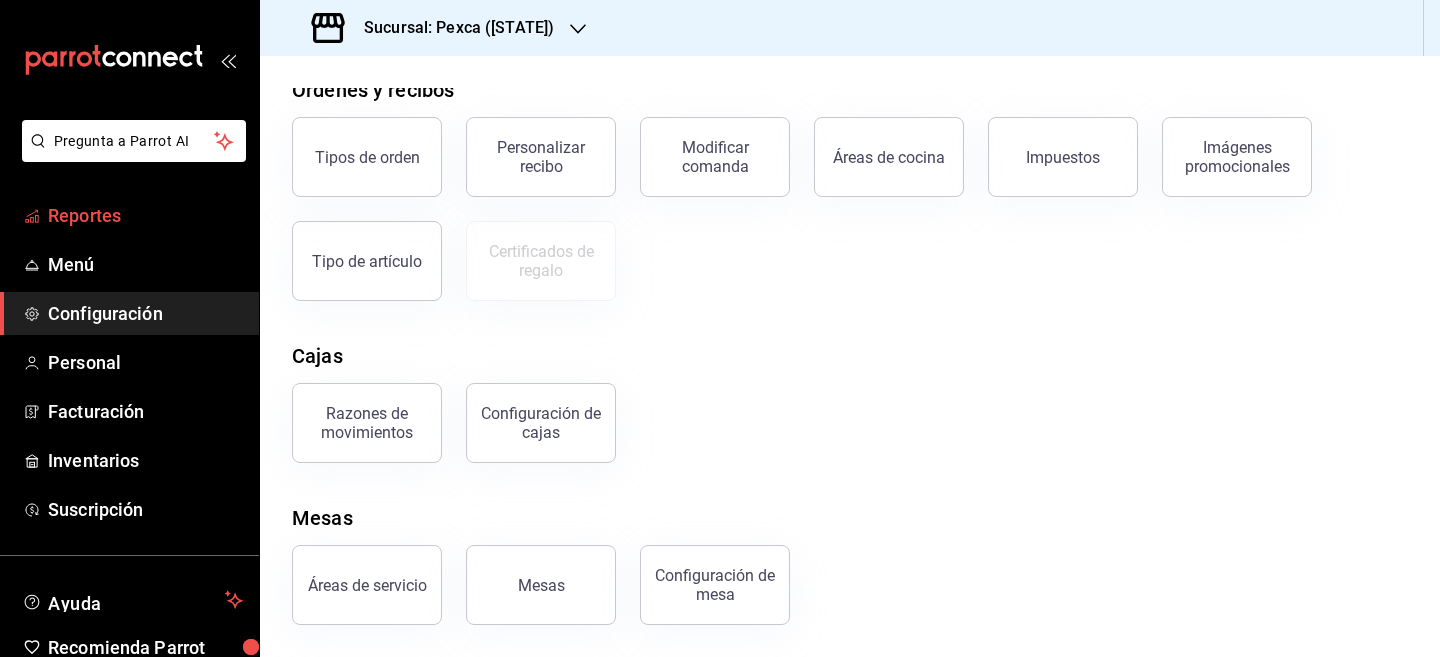 click on "Reportes" at bounding box center [145, 215] 